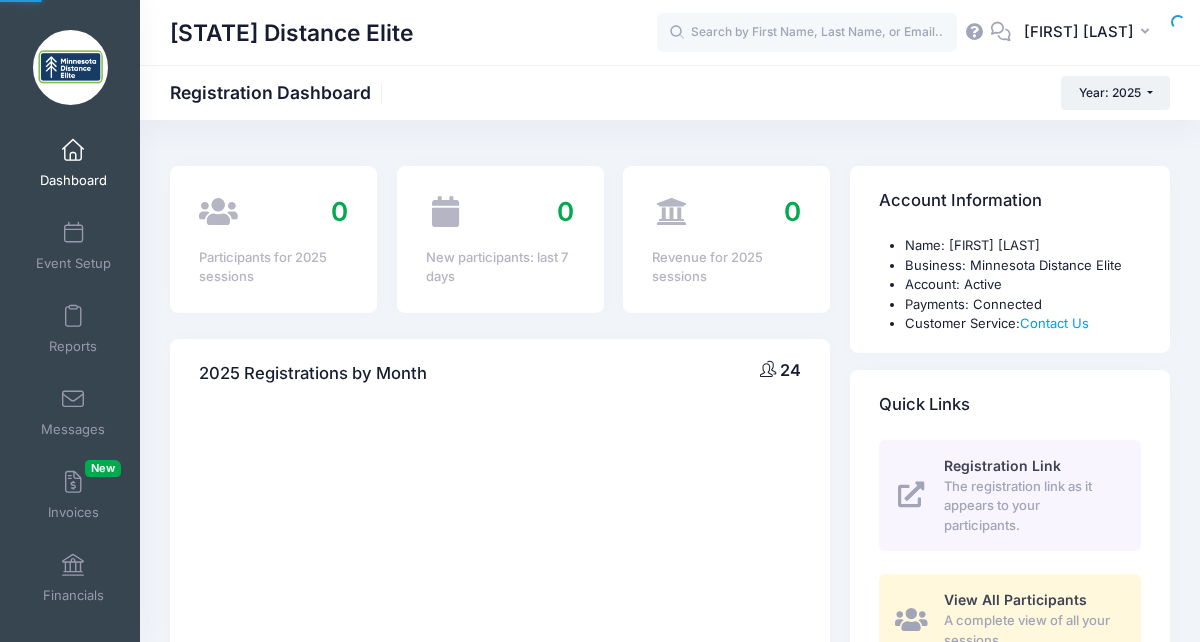 scroll, scrollTop: 0, scrollLeft: 0, axis: both 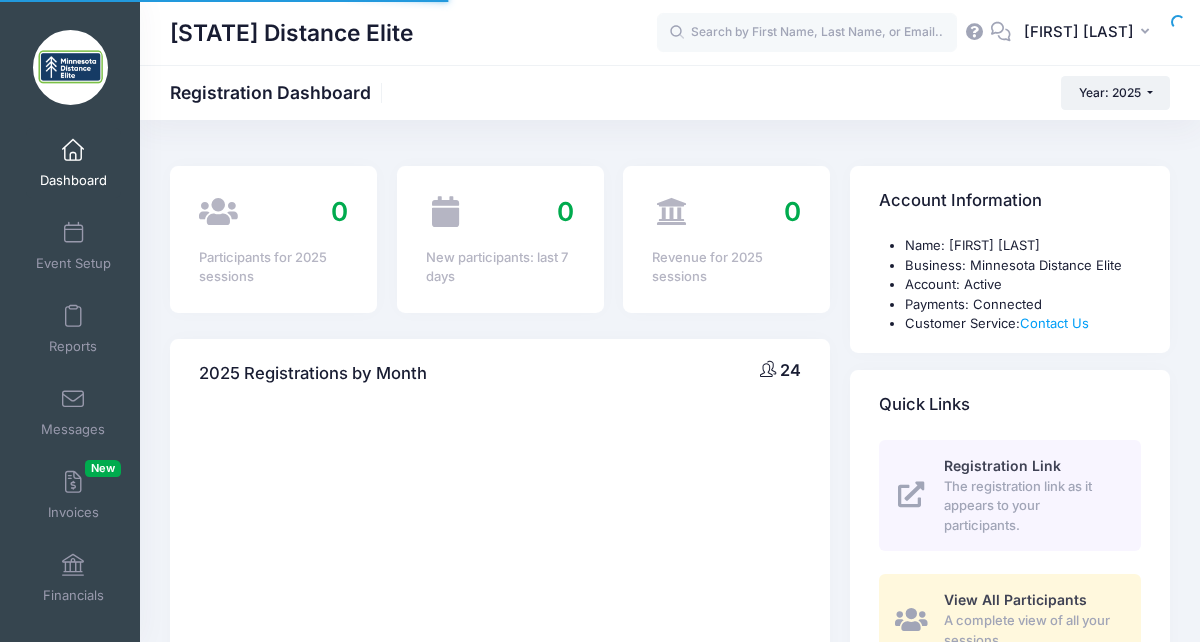 select 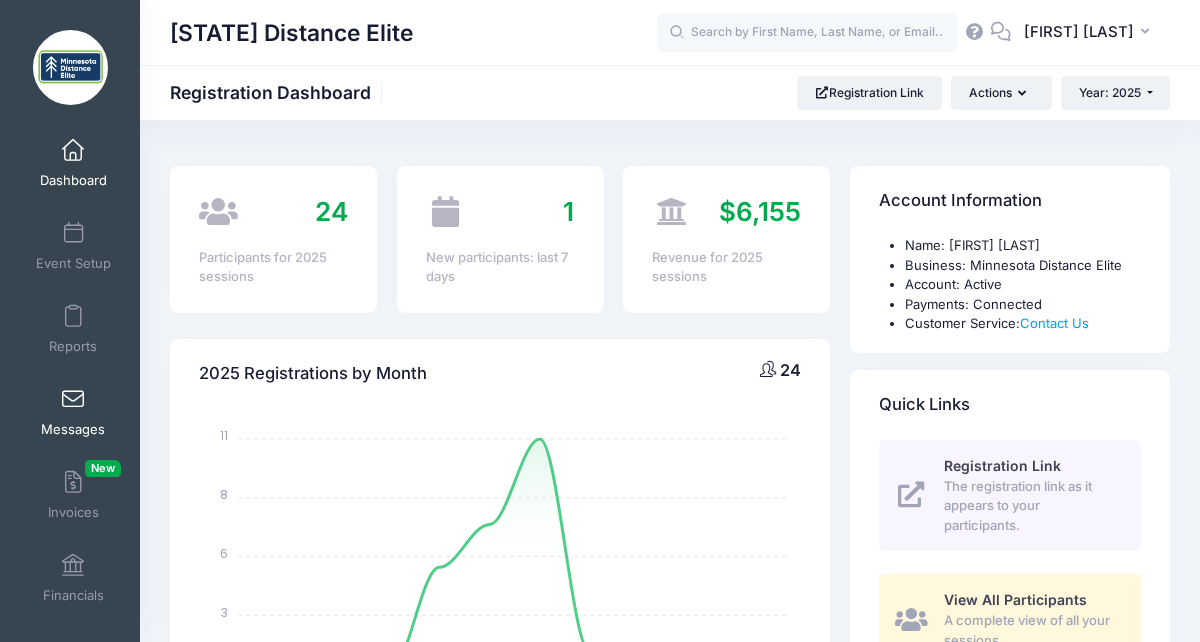 click on "Messages" at bounding box center [73, 412] 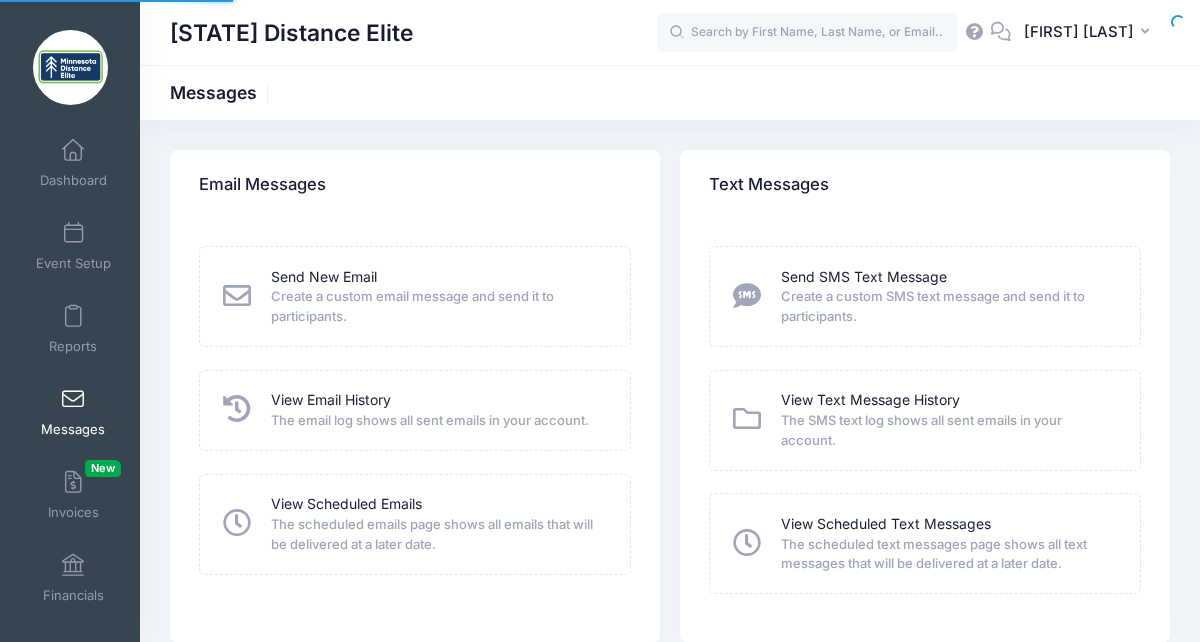 scroll, scrollTop: 0, scrollLeft: 0, axis: both 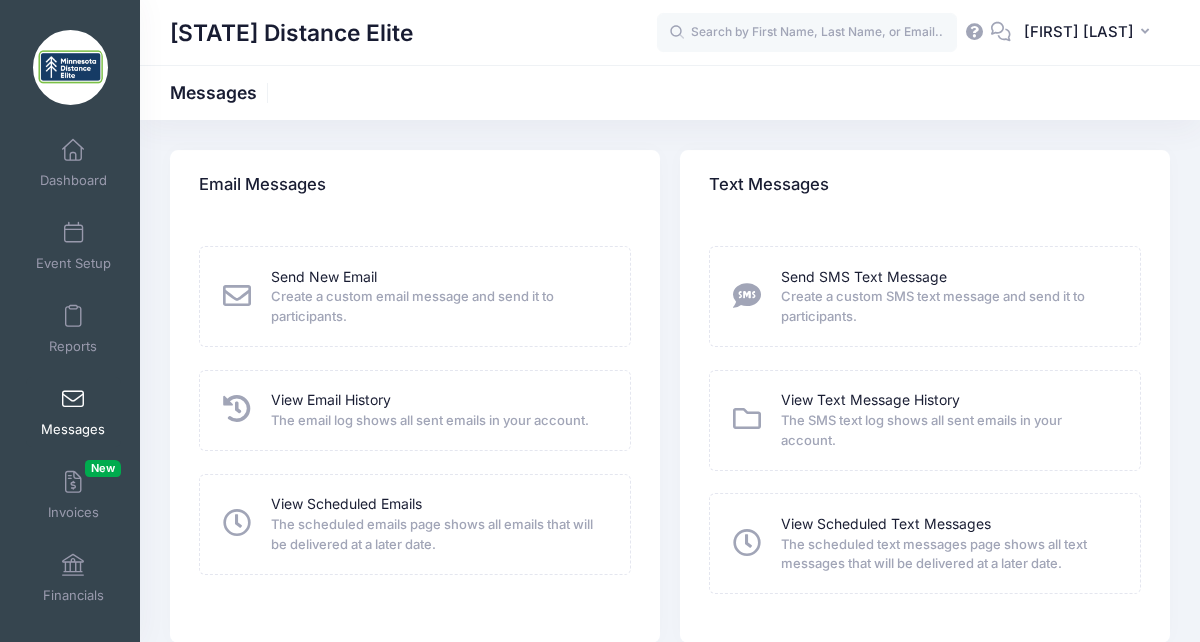 click at bounding box center [237, 296] 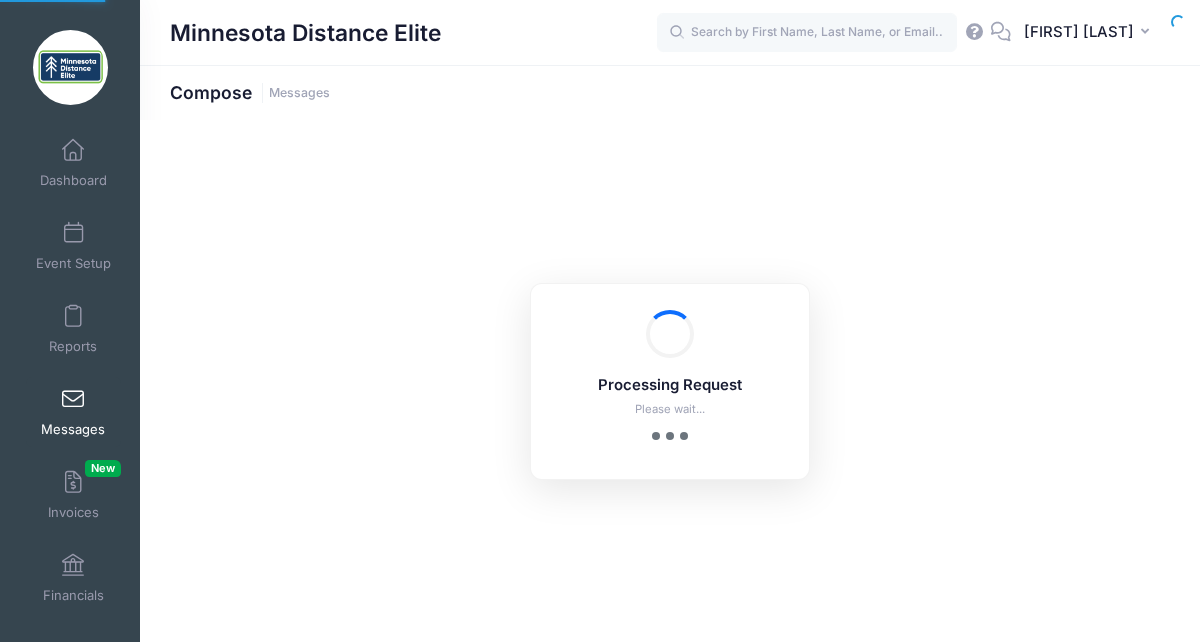scroll, scrollTop: 0, scrollLeft: 0, axis: both 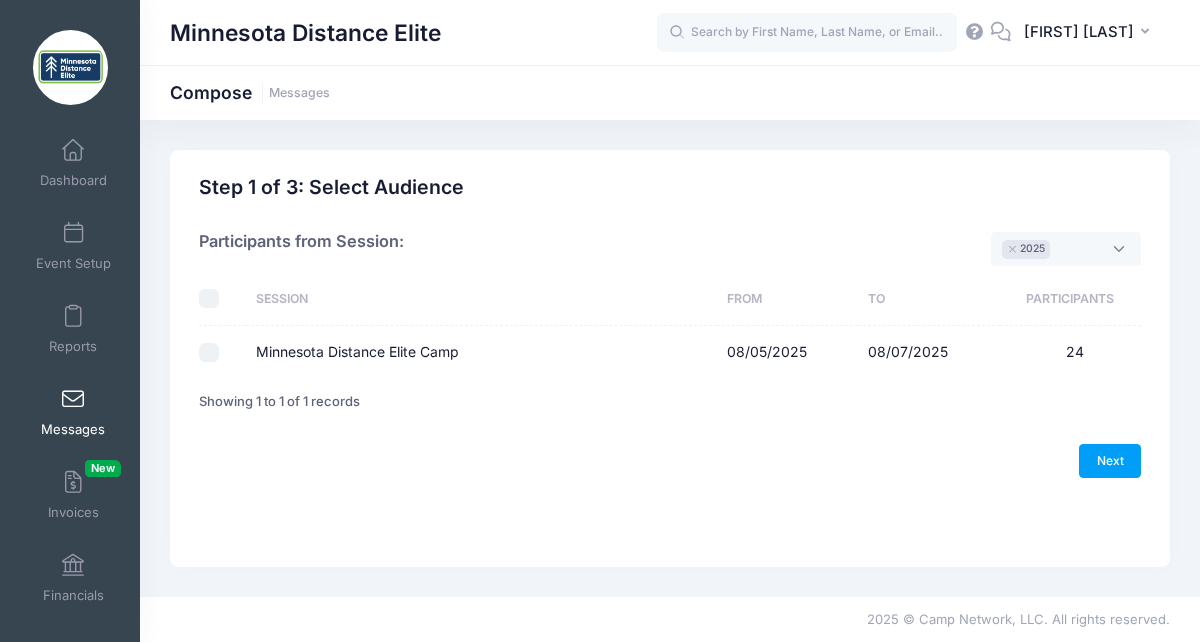 click on "Minnesota Distance Elite Camp" at bounding box center [209, 353] 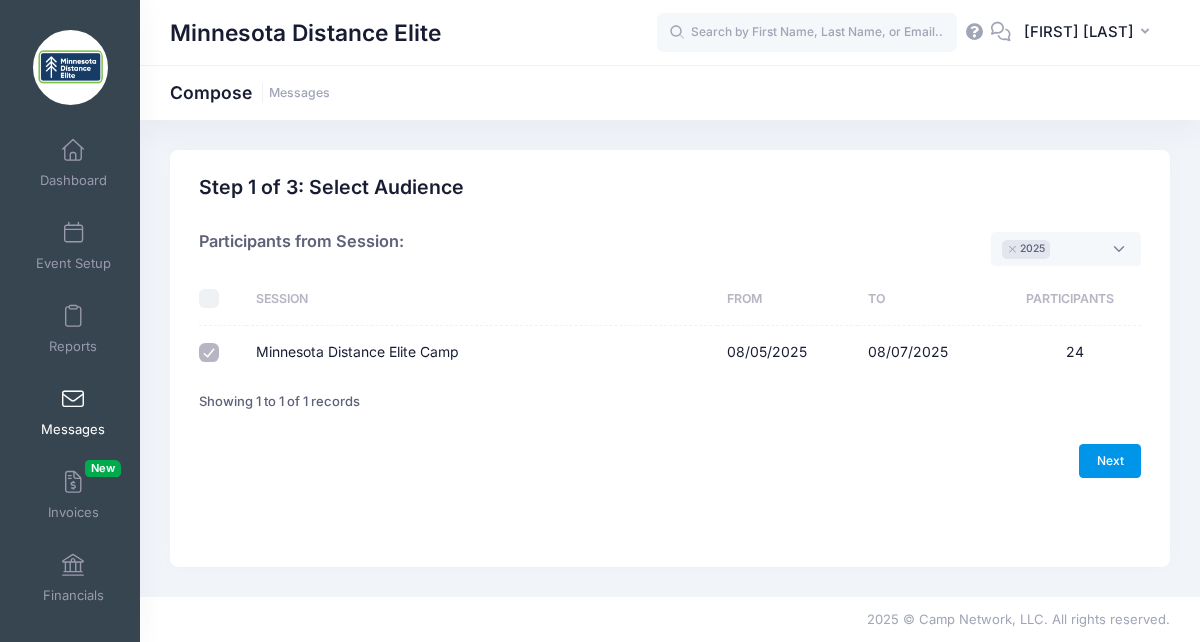 click on "Next" at bounding box center (1110, 461) 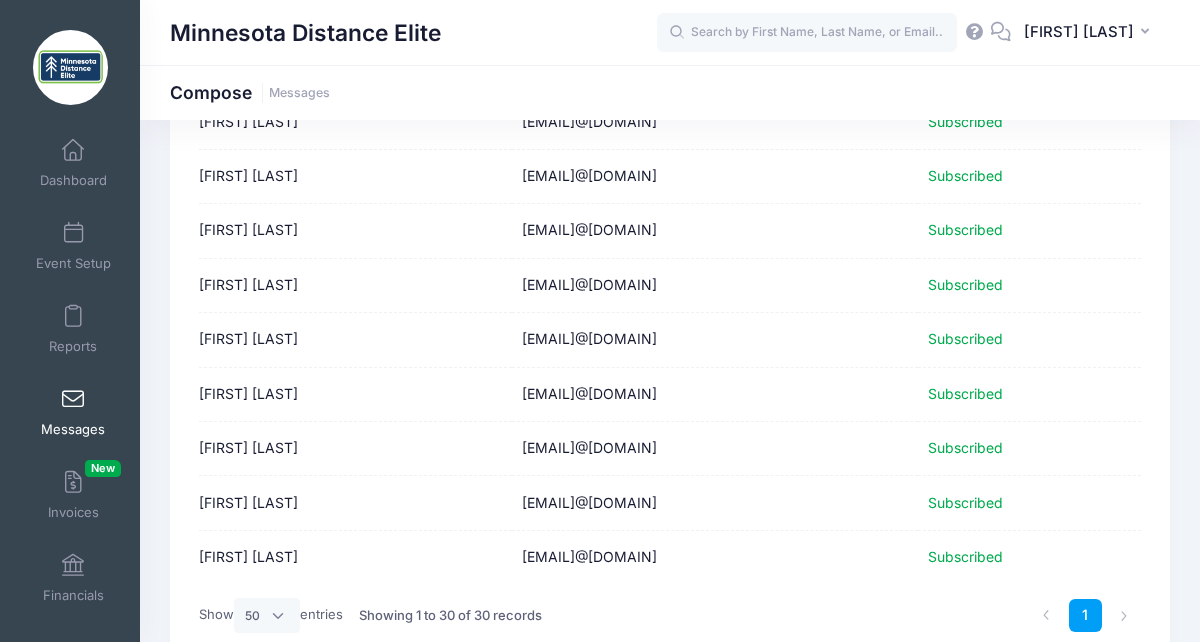 scroll, scrollTop: 1507, scrollLeft: 0, axis: vertical 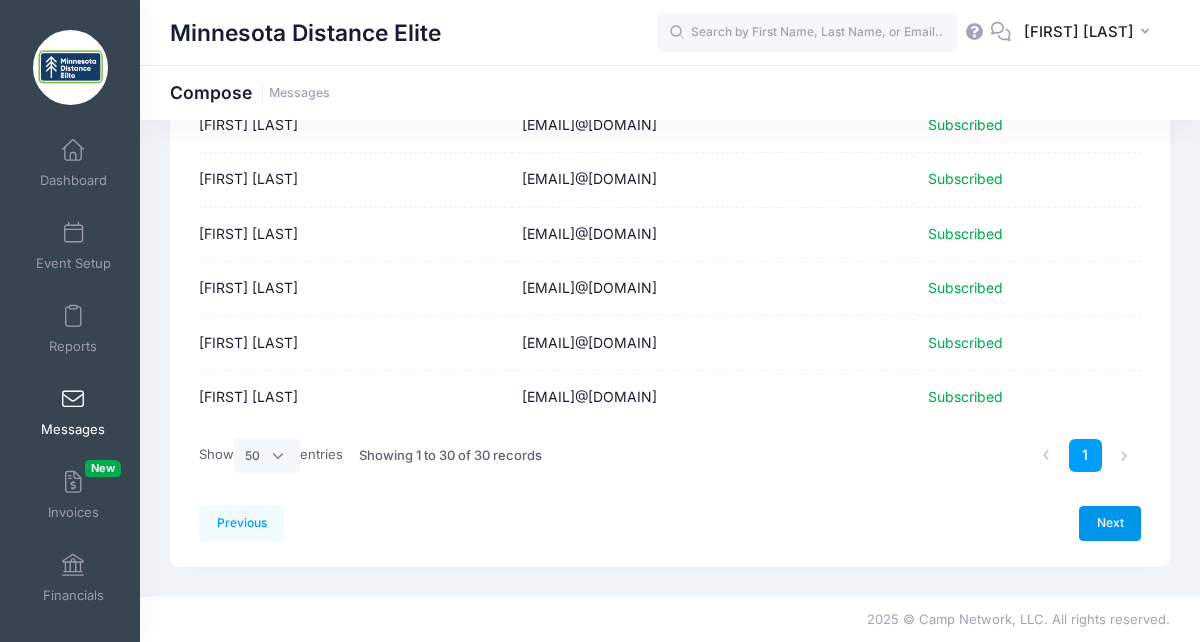 click on "Next" at bounding box center (1110, 523) 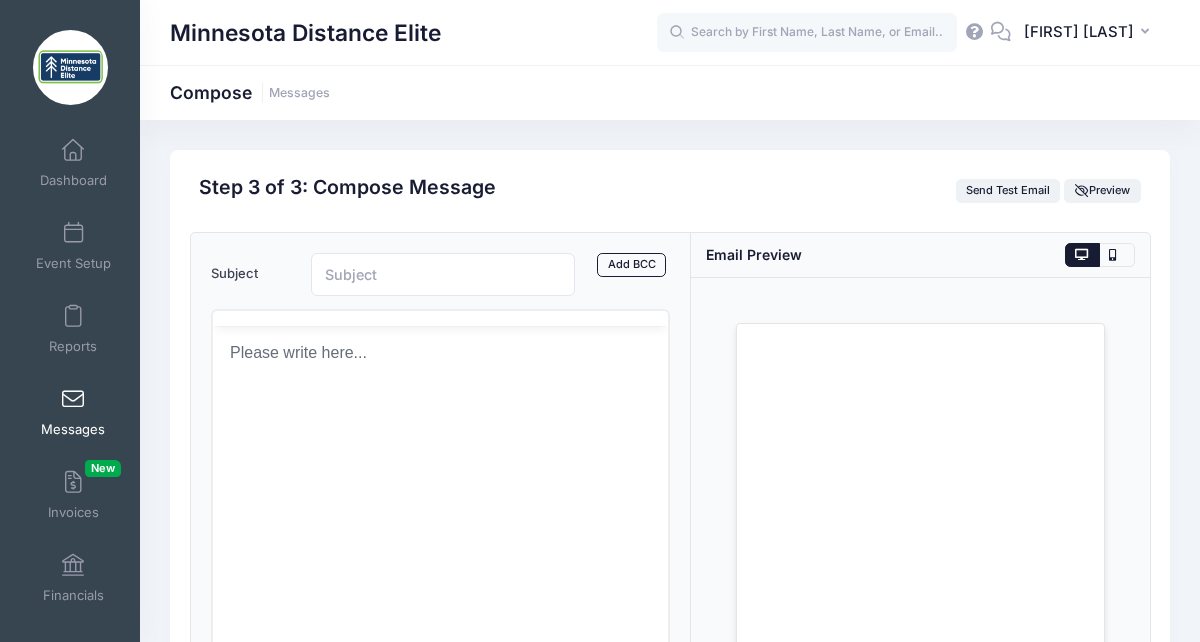 scroll, scrollTop: 0, scrollLeft: 0, axis: both 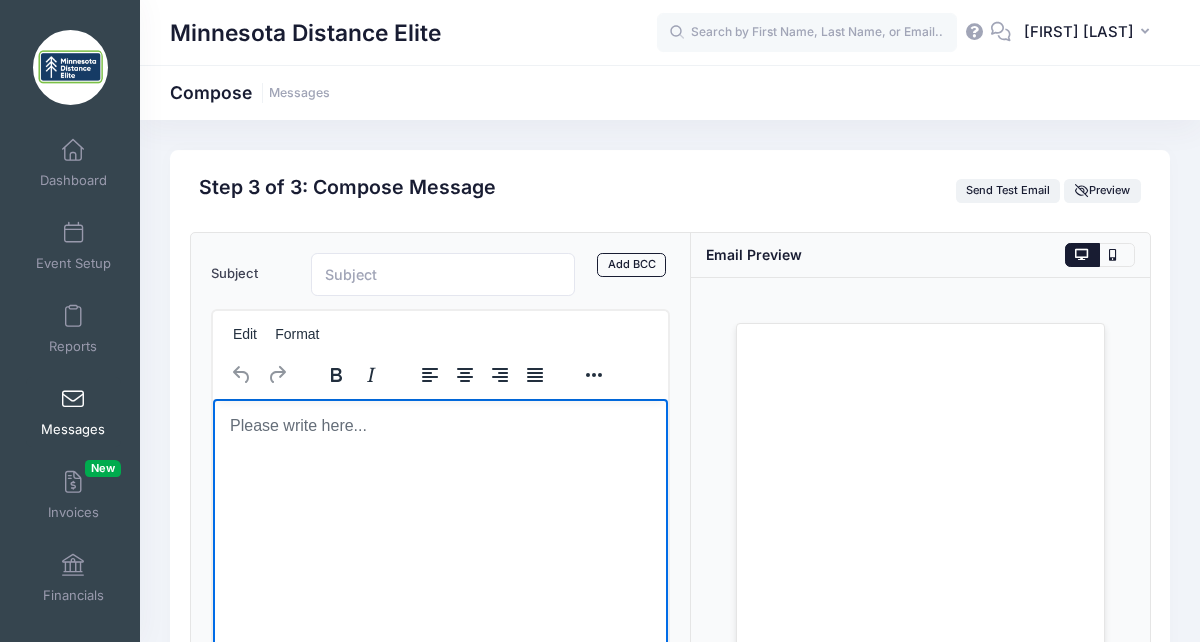 click at bounding box center [439, 425] 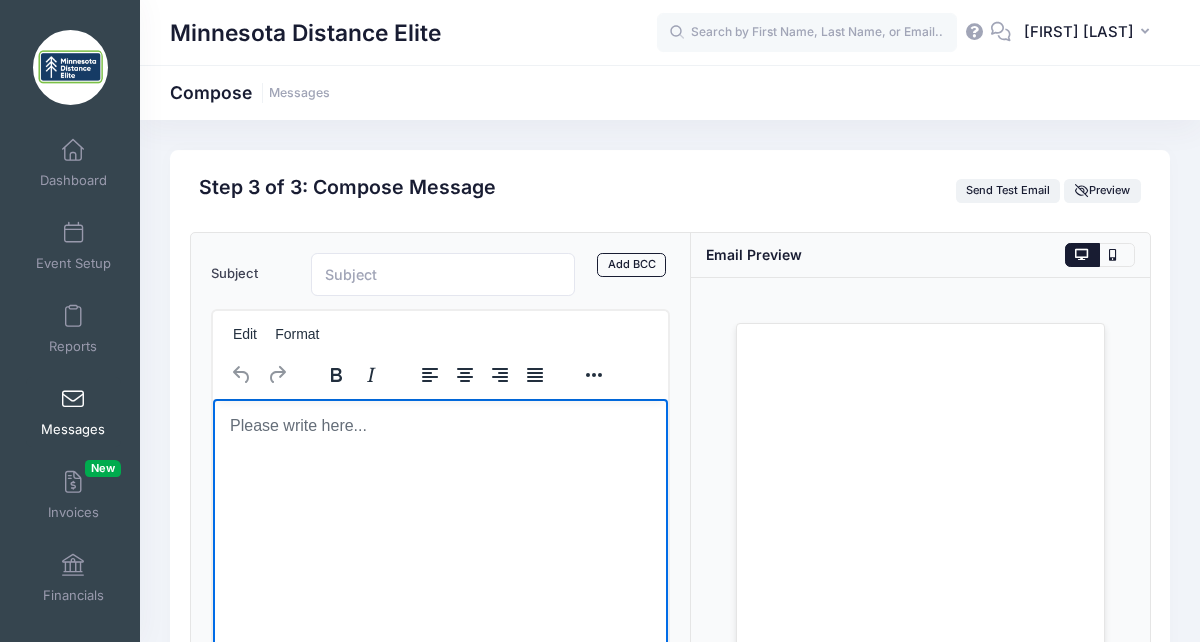 scroll, scrollTop: 165, scrollLeft: 0, axis: vertical 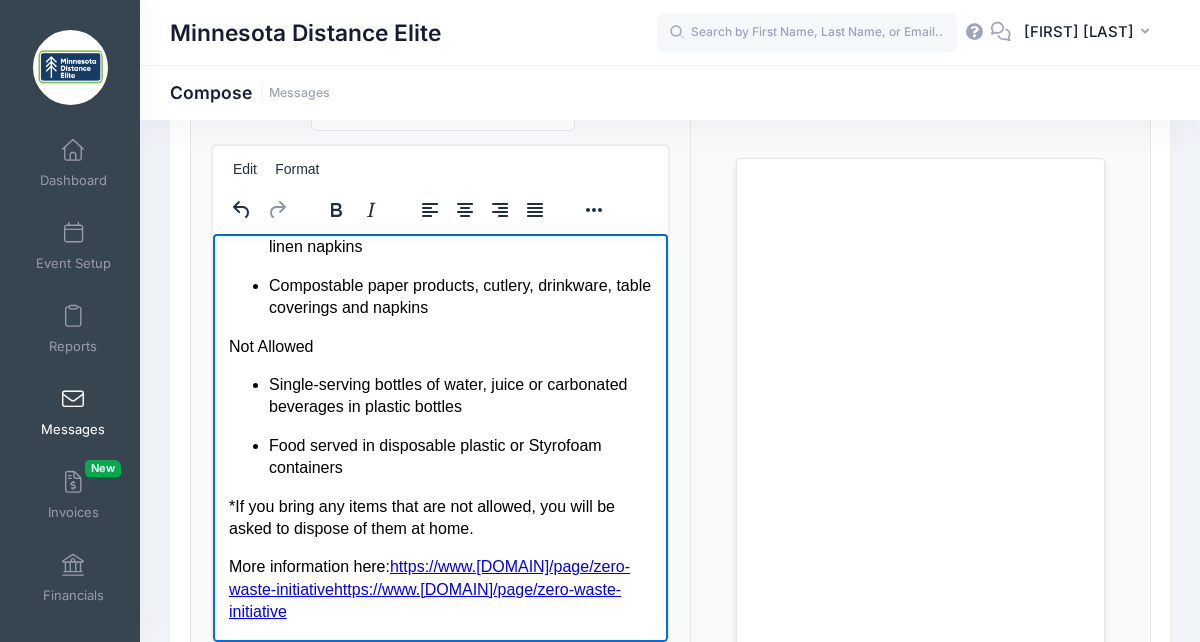 click at bounding box center [236, -105] 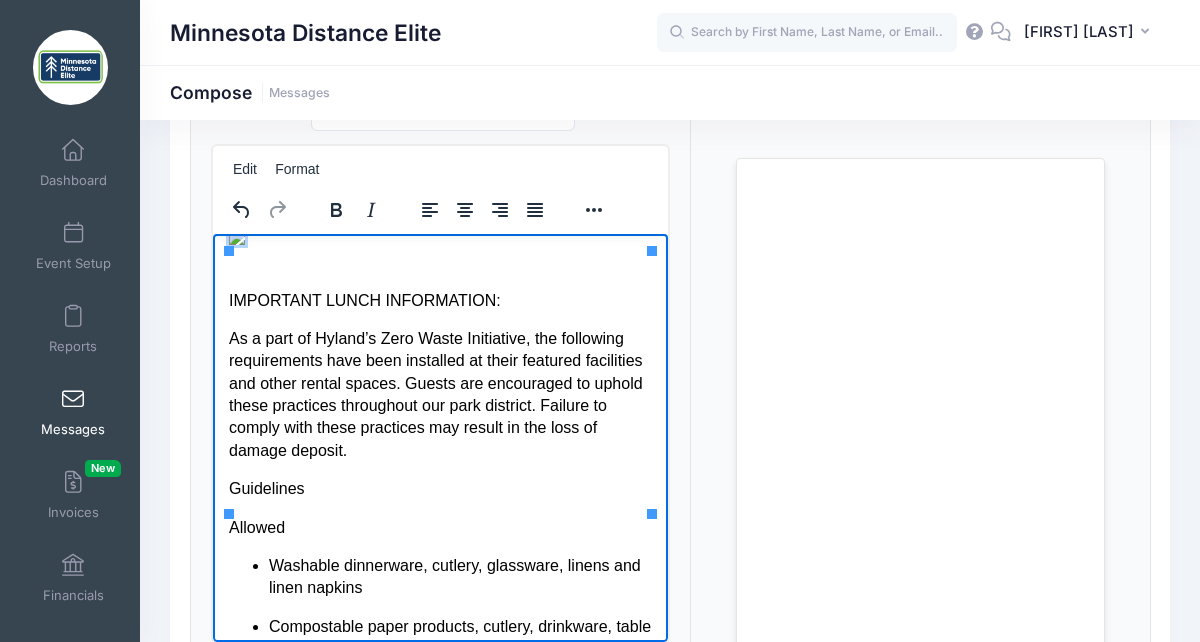 scroll, scrollTop: 903, scrollLeft: 0, axis: vertical 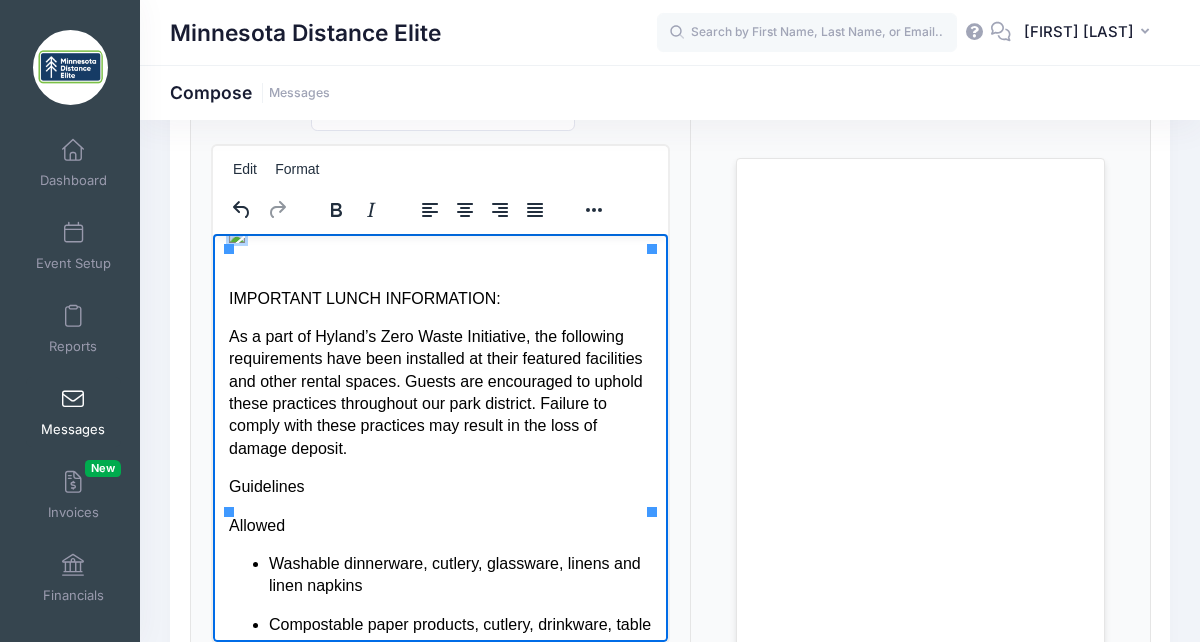 click at bounding box center [236, 234] 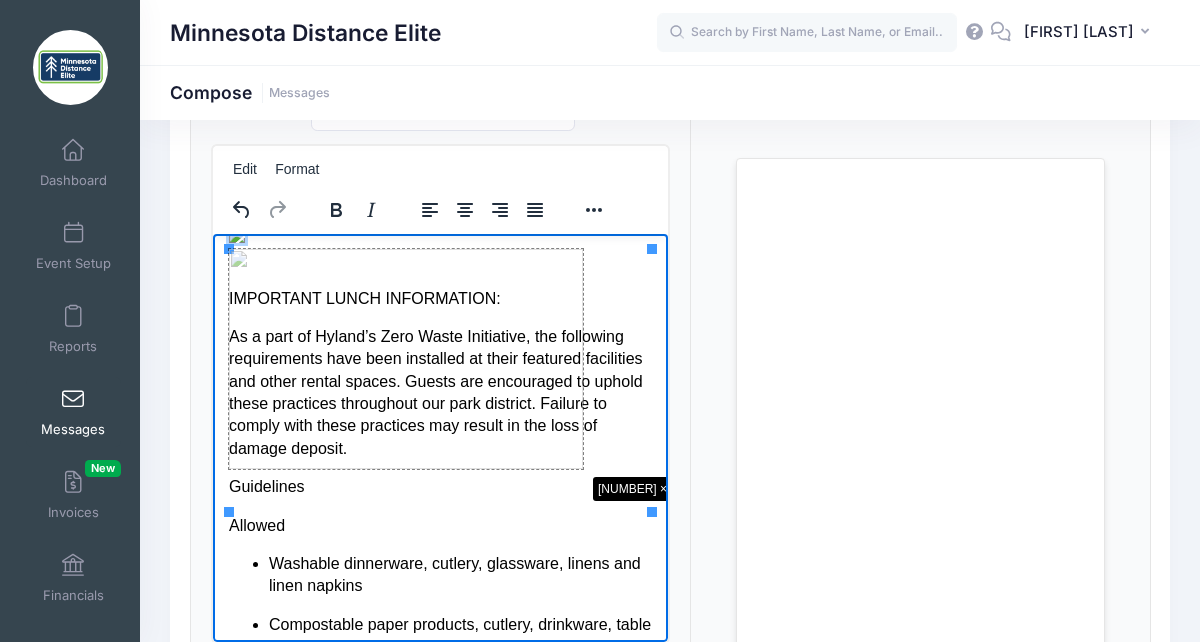drag, startPoint x: 648, startPoint y: 510, endPoint x: 573, endPoint y: 463, distance: 88.50989 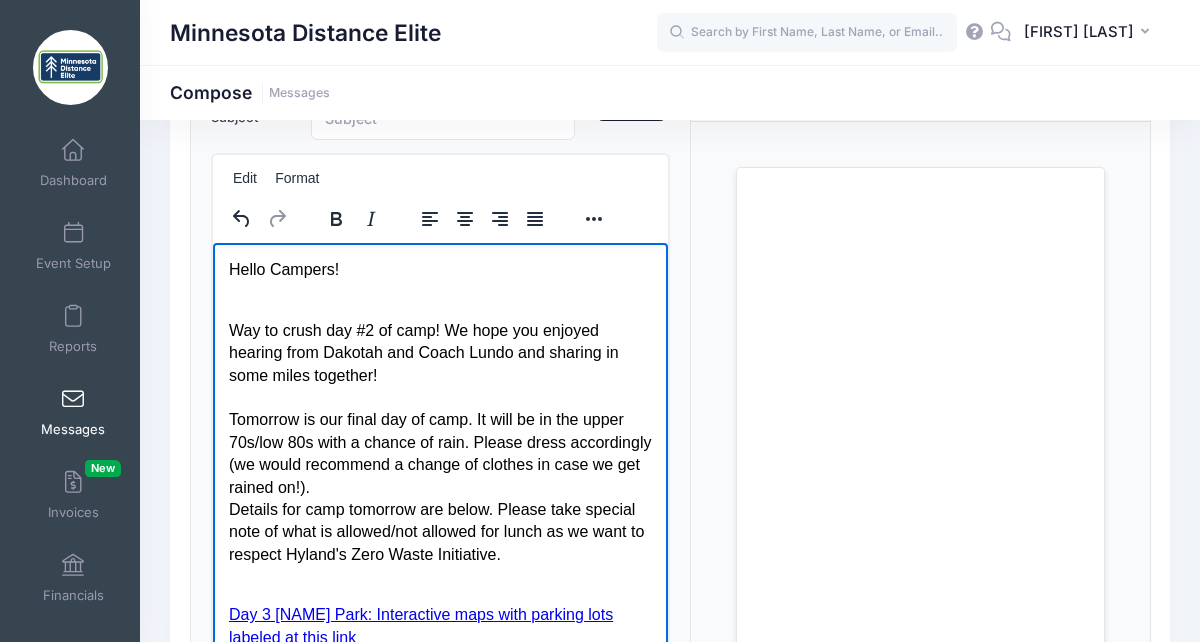 scroll, scrollTop: 145, scrollLeft: 0, axis: vertical 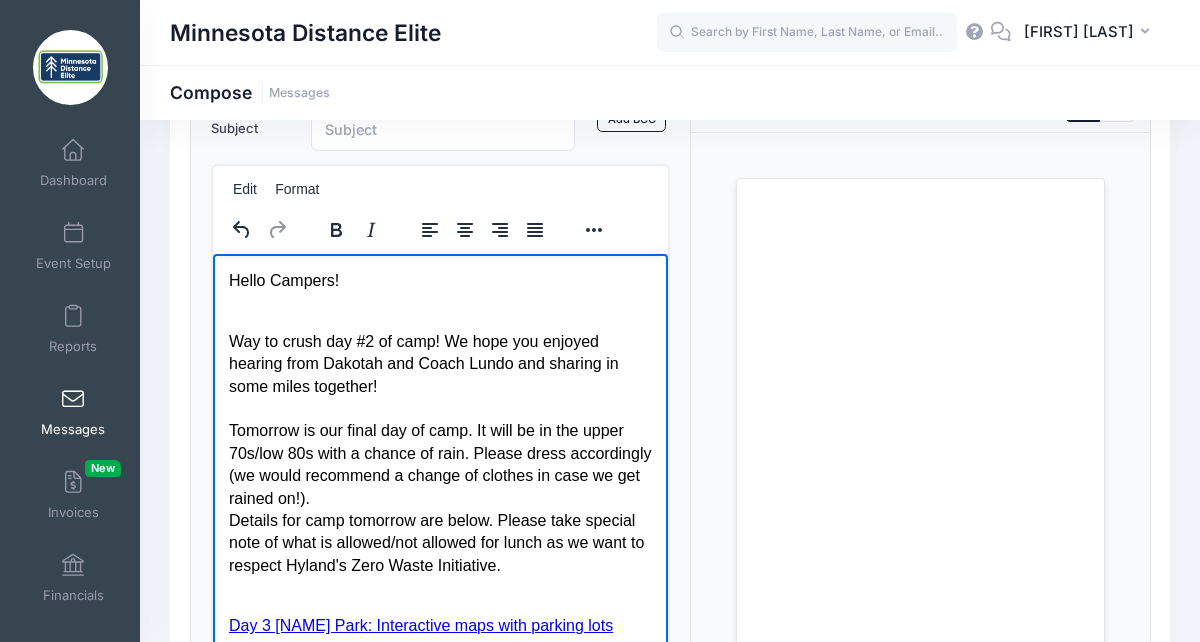 click on "Tomorrow is our final day of camp. It will be in the upper 70s/low 80s with a chance of rain. Please dress accordingly (we would recommend a change of clothes in case we get rained on!)." at bounding box center (439, 464) 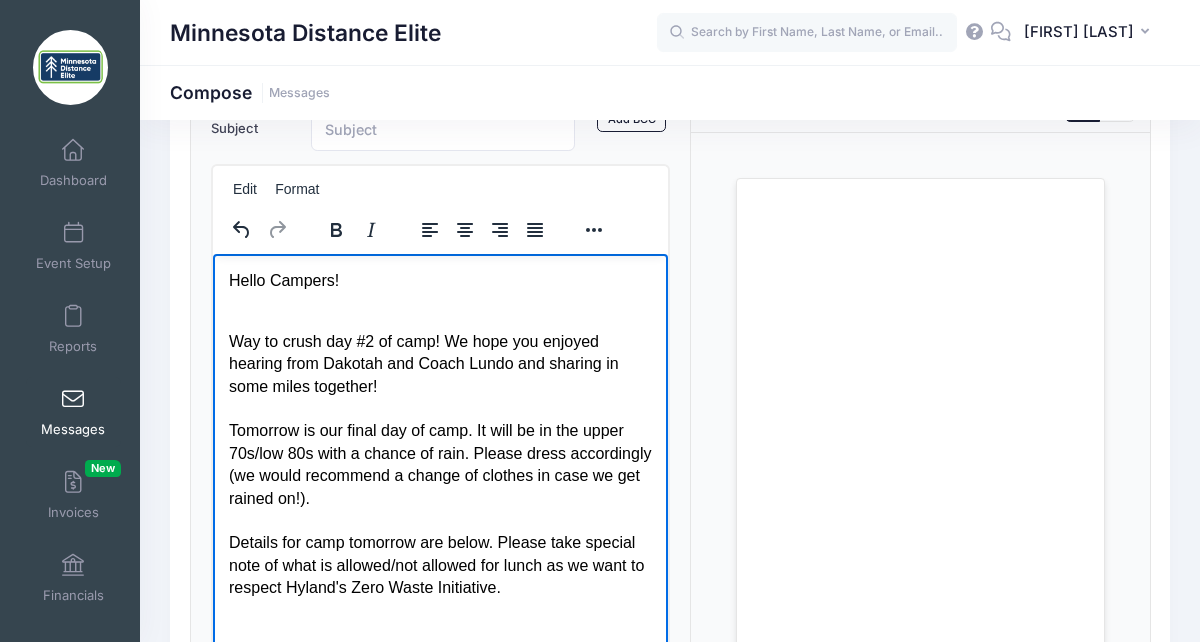 click on "Tomorrow is our final day of camp. It will be in the upper 70s/low 80s with a chance of rain. Please dress accordingly (we would recommend a change of clothes in case we get rained on!)." at bounding box center [439, 464] 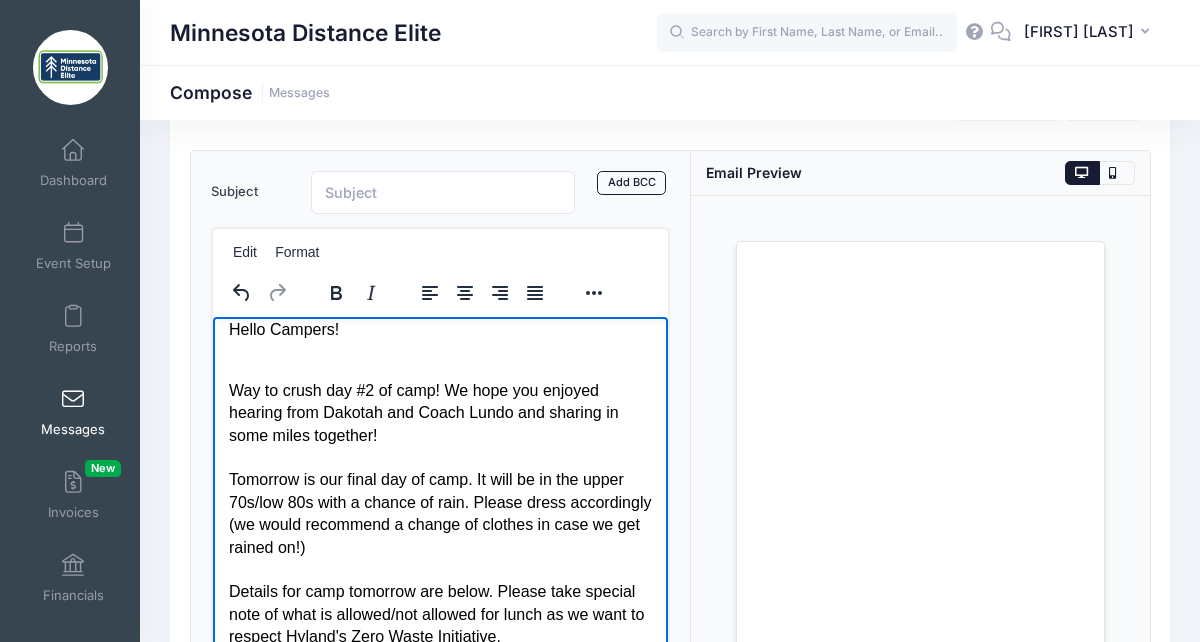 scroll, scrollTop: 9, scrollLeft: 0, axis: vertical 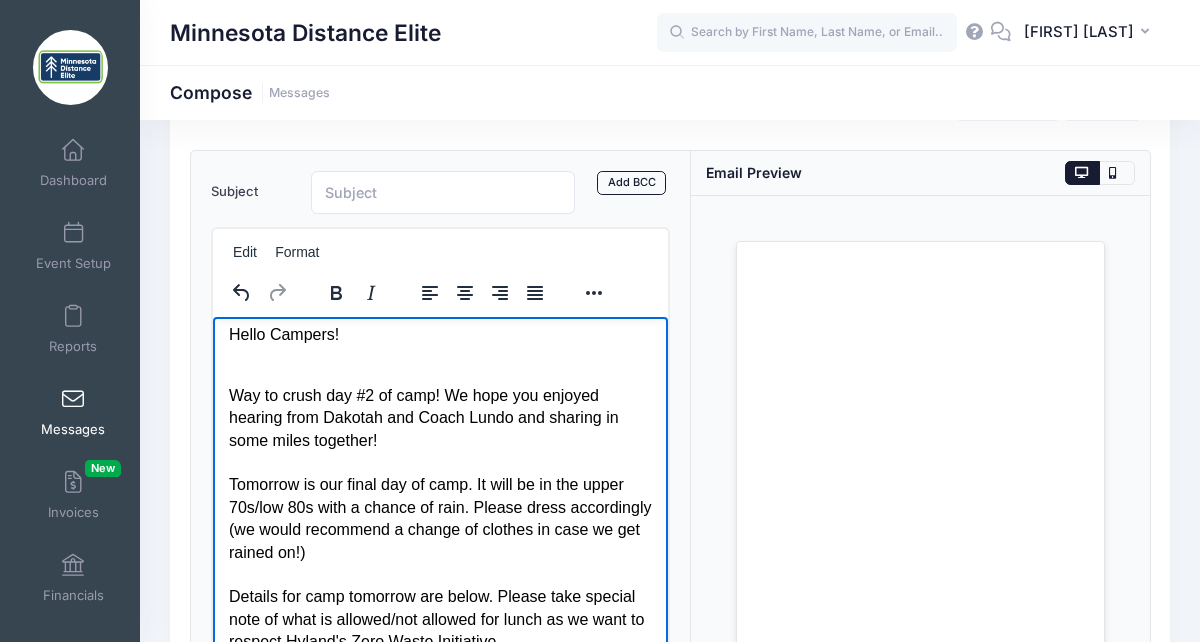 click at bounding box center [439, 372] 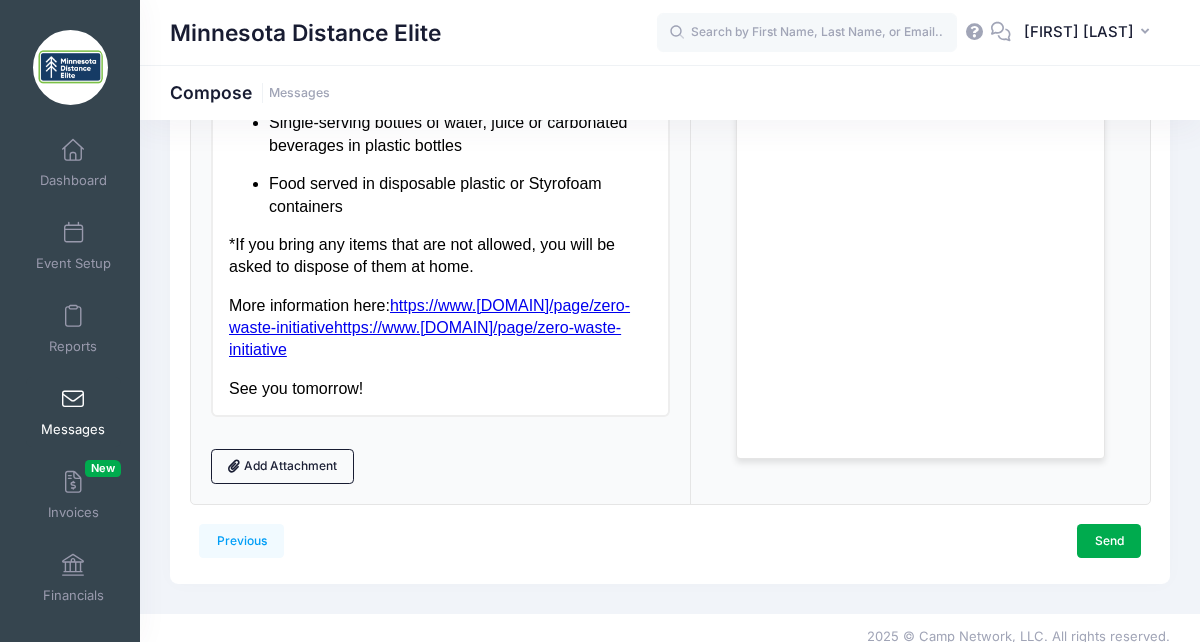 scroll, scrollTop: 410, scrollLeft: 0, axis: vertical 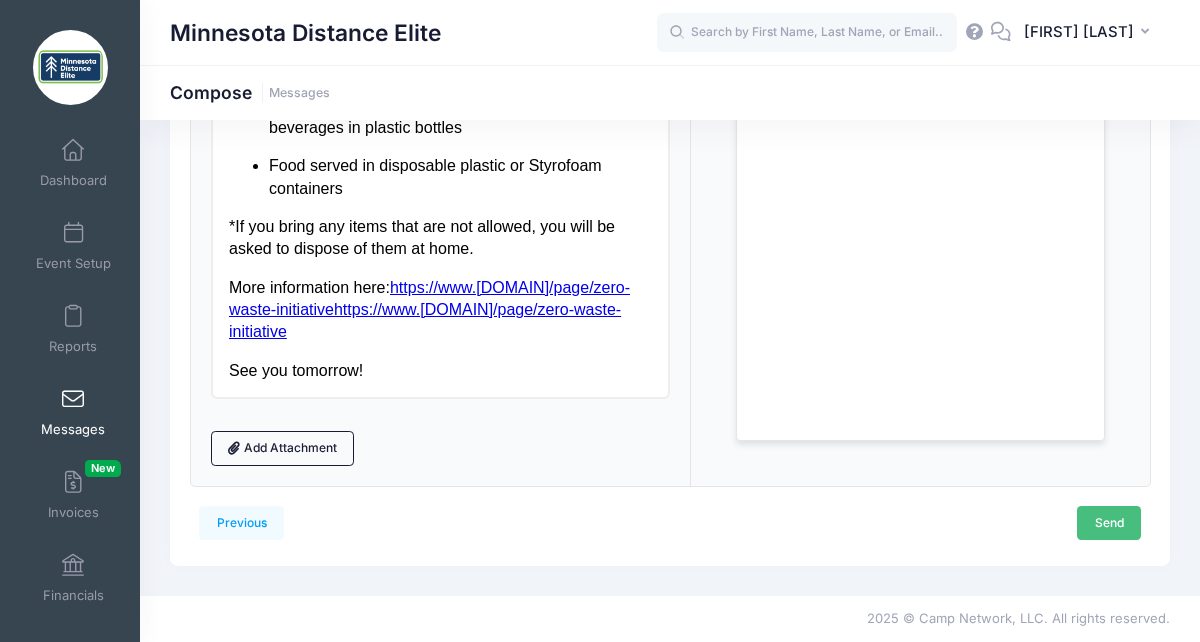click on "Send" at bounding box center [1109, 523] 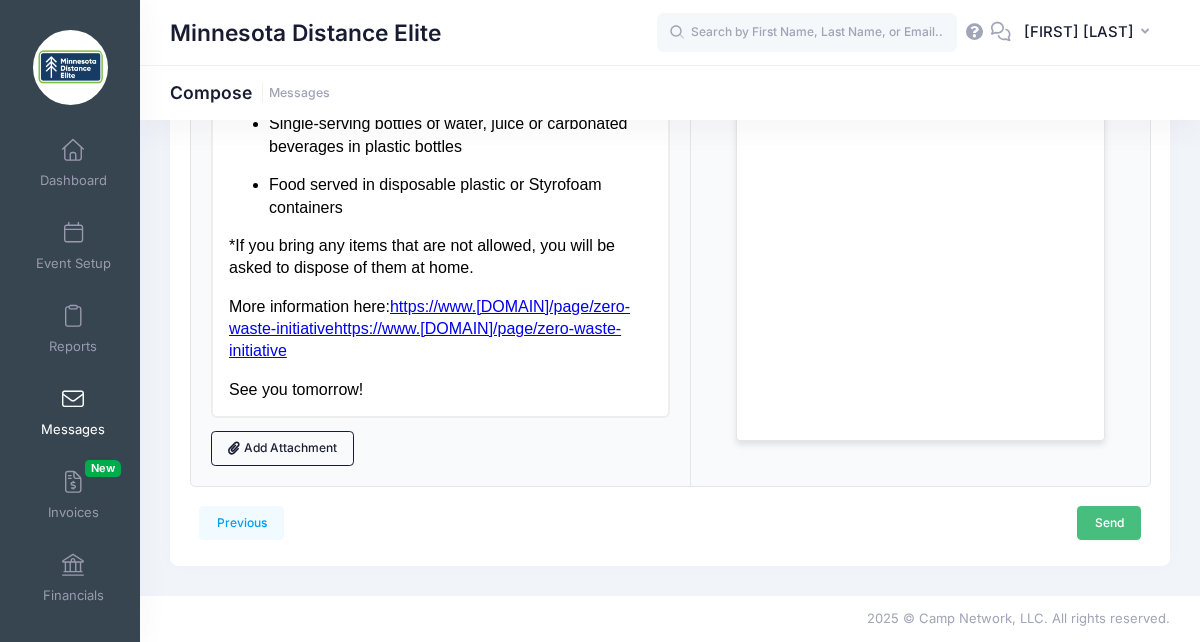 scroll, scrollTop: 0, scrollLeft: 0, axis: both 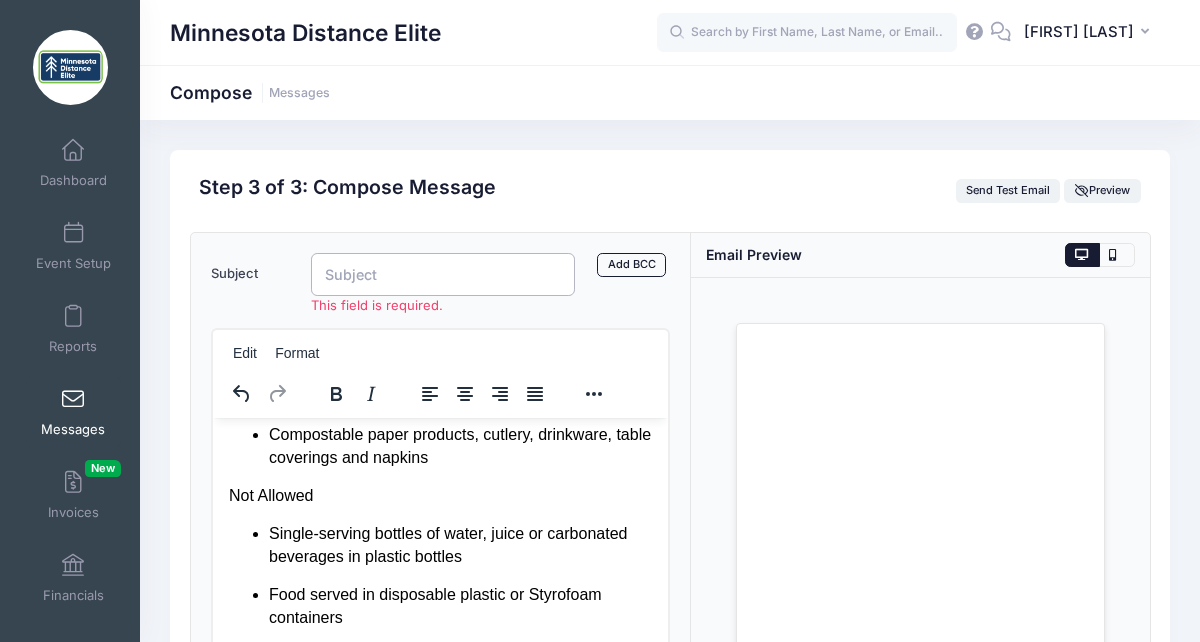 click on "Subject" at bounding box center [443, 274] 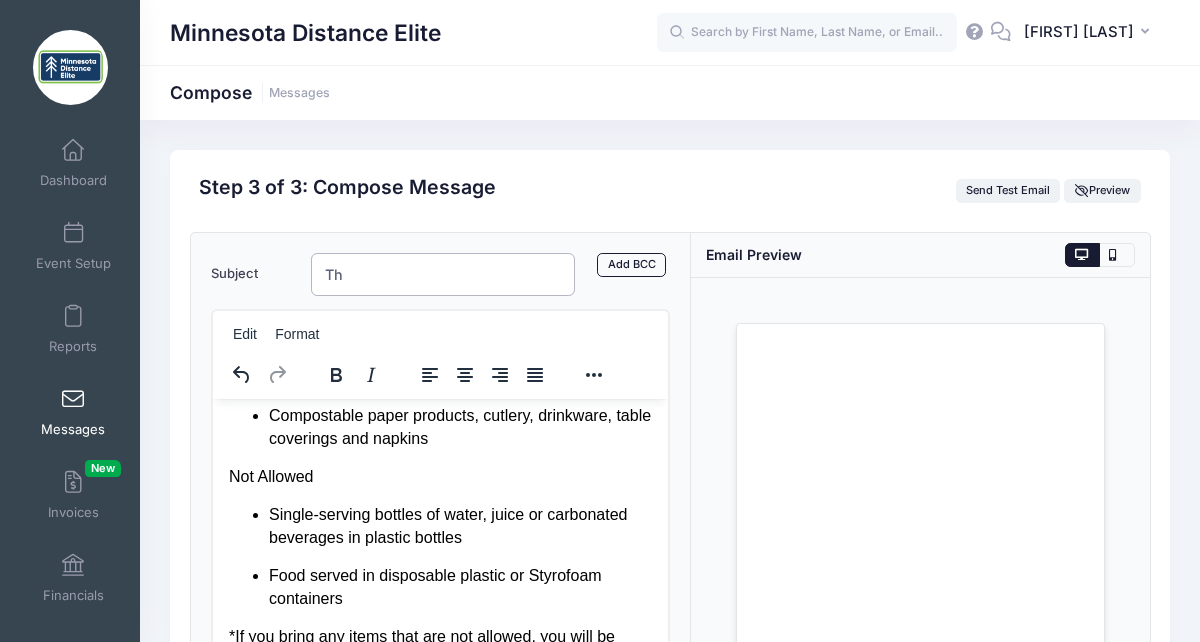 type on "T" 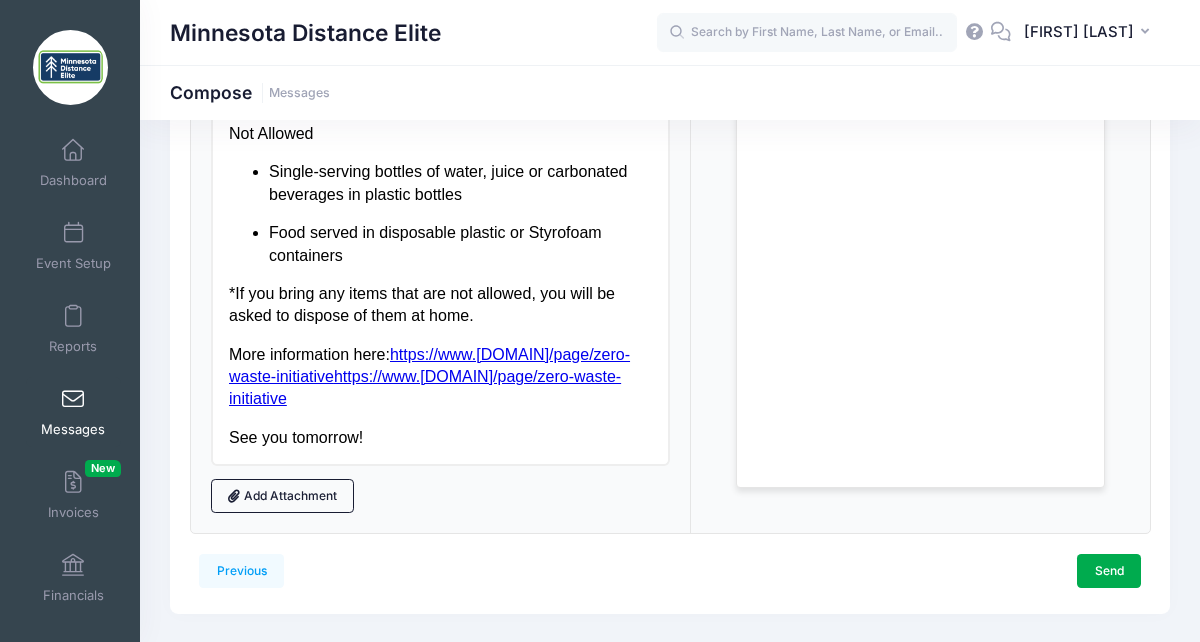 scroll, scrollTop: 390, scrollLeft: 0, axis: vertical 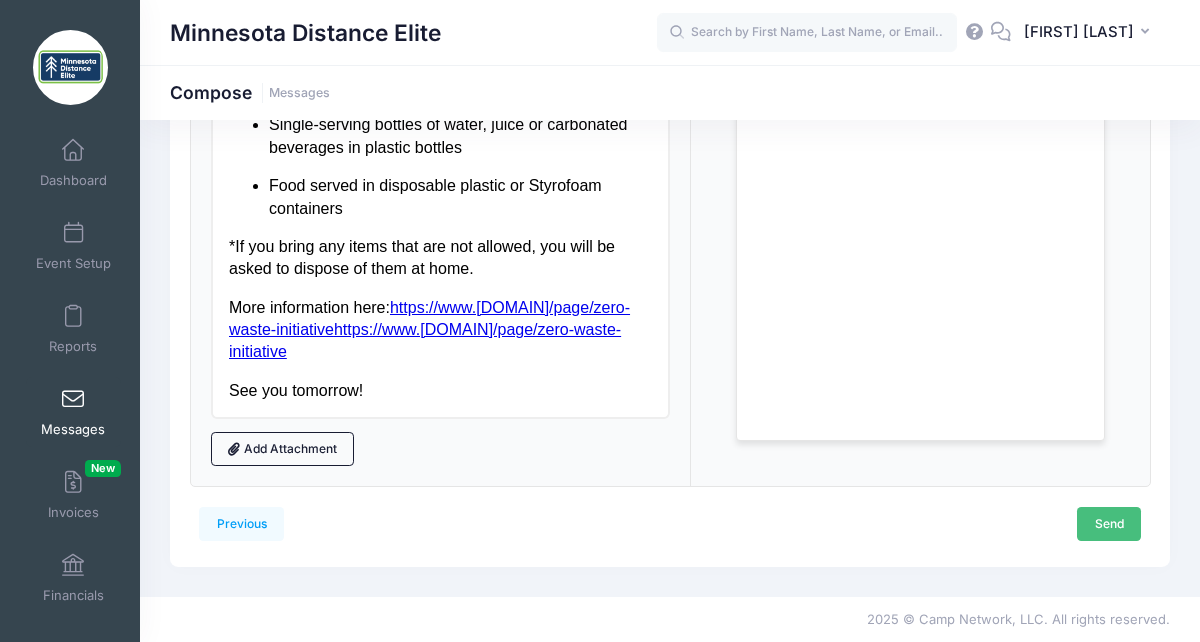 type on "[NAME] Awaits!" 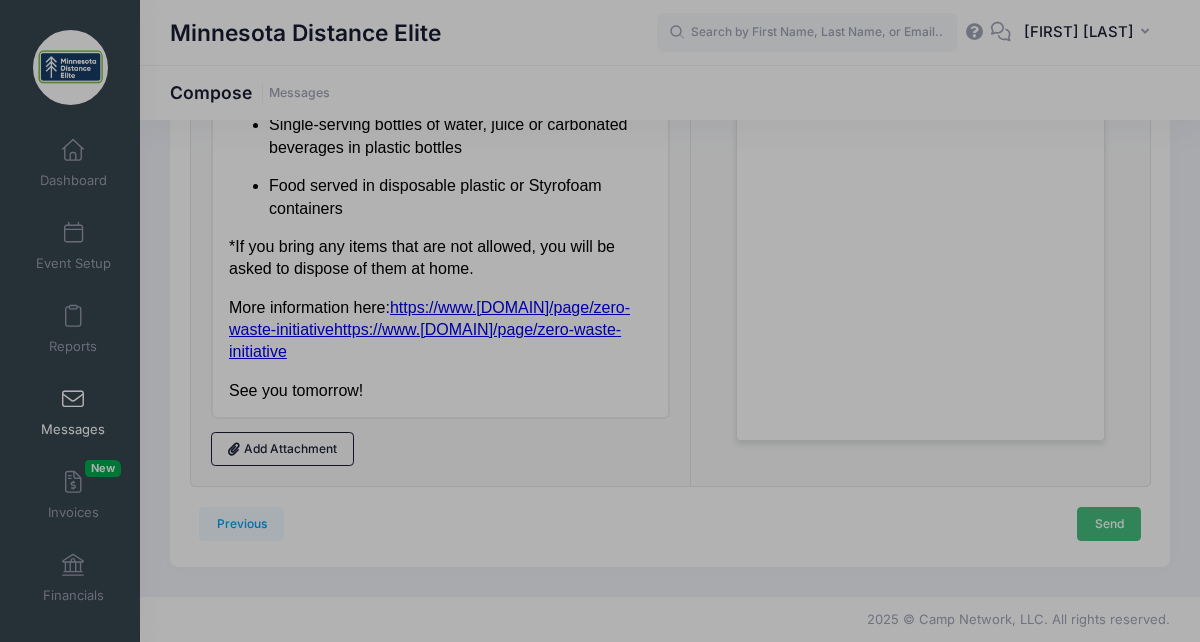 scroll, scrollTop: 0, scrollLeft: 0, axis: both 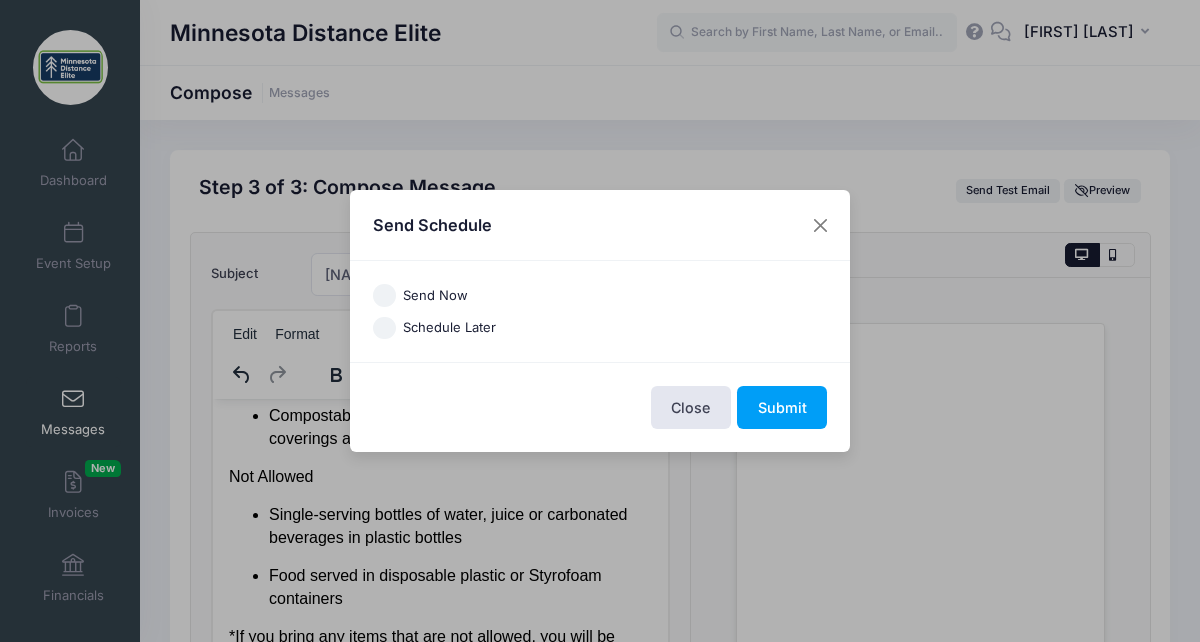 click on "Send Now" at bounding box center [384, 295] 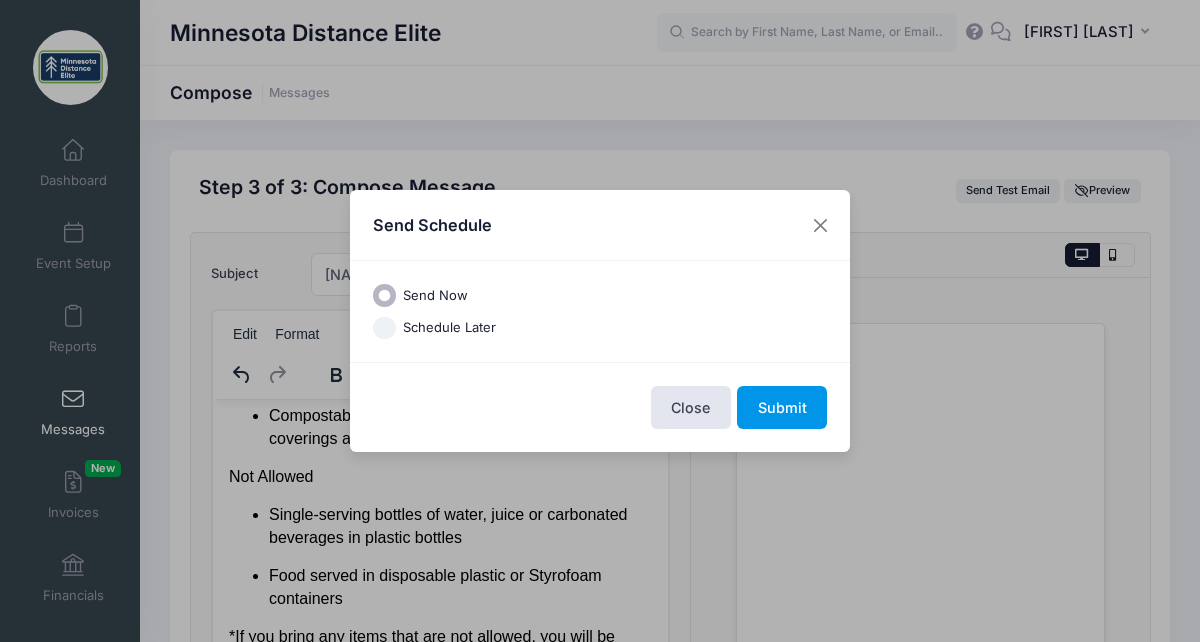 click on "Submit" at bounding box center (782, 407) 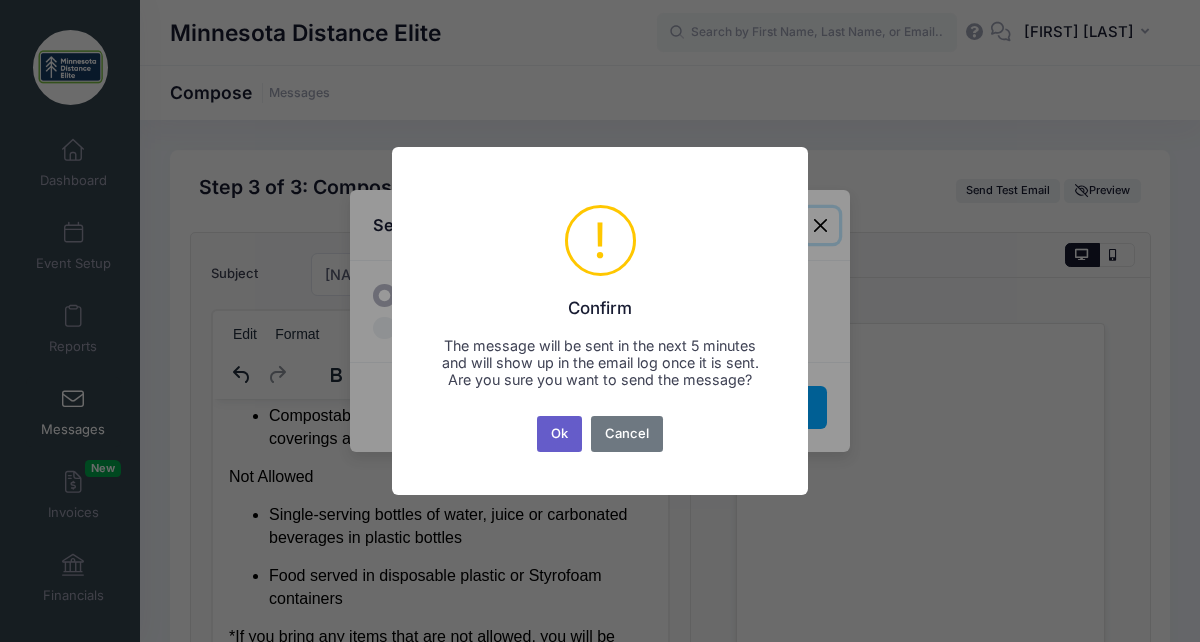click on "Ok" at bounding box center (560, 434) 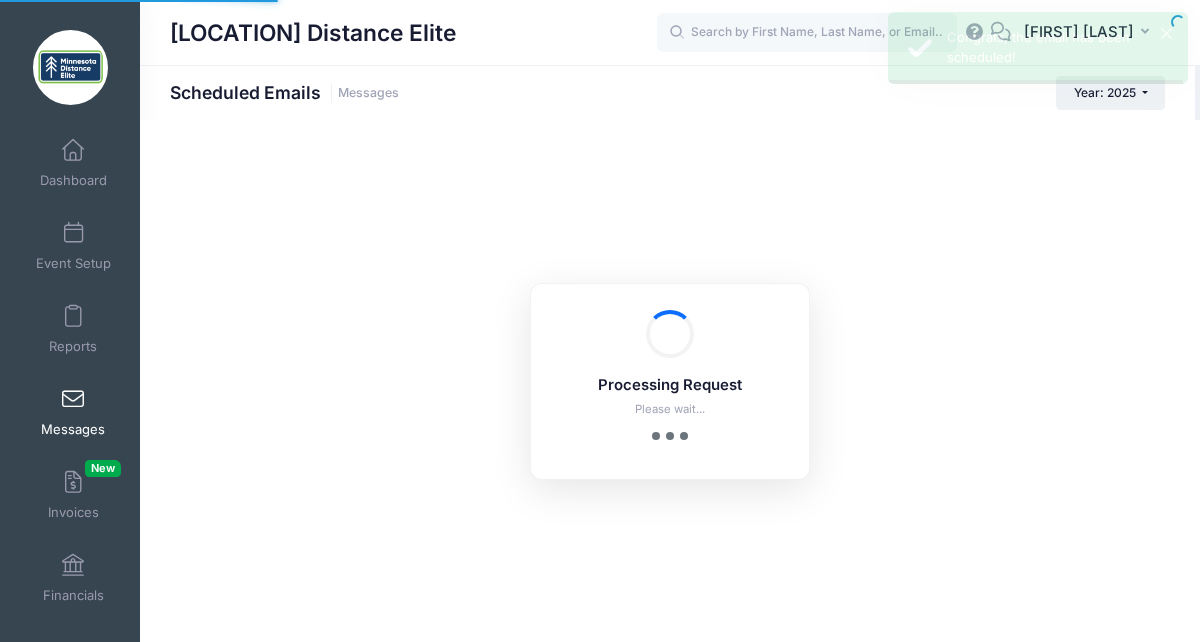 scroll, scrollTop: 0, scrollLeft: 0, axis: both 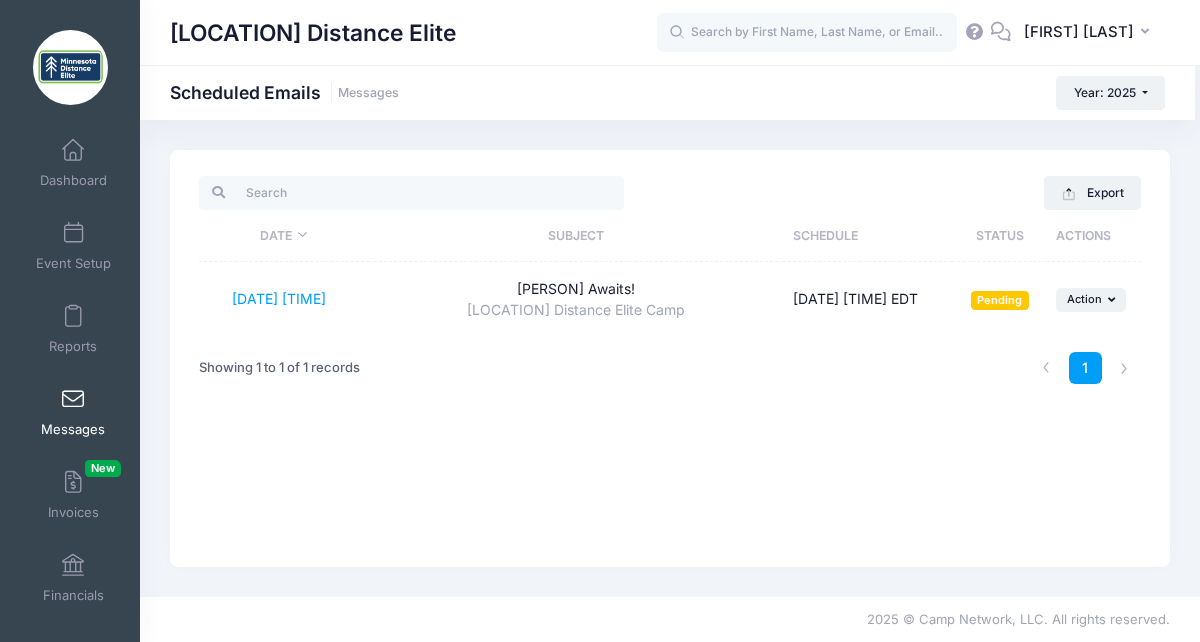 click on "Export
Date Subject Schedule Status Actions
8/6/2025 22:51:14 Hyland Awaits! Minnesota Distance Elite Camp 08/06/2025 22:51:14 EDT Pending
... Action      Send Now
Reschedule
Delete
Showing 1 to 1 of 1 records 1" at bounding box center [670, 358] 